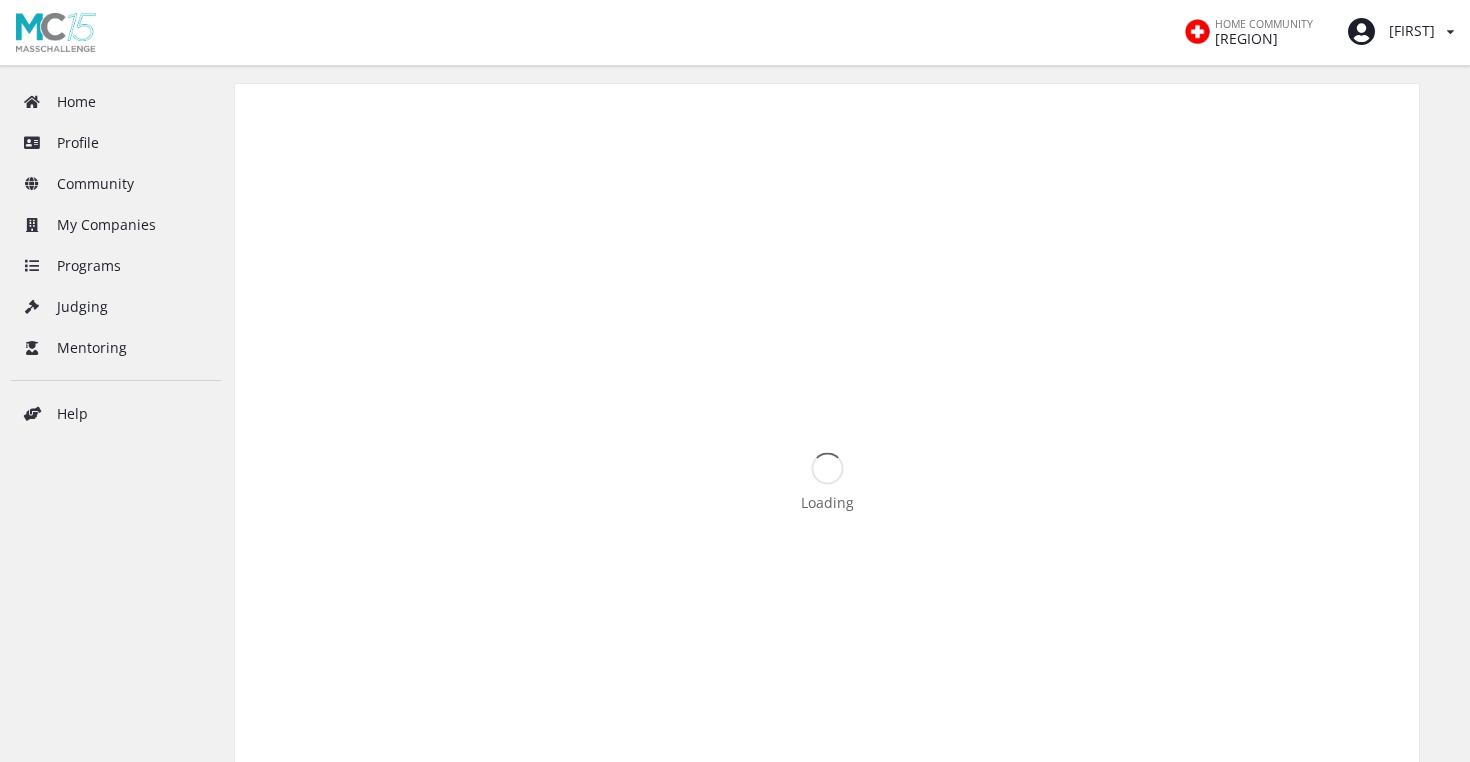 scroll, scrollTop: 0, scrollLeft: 0, axis: both 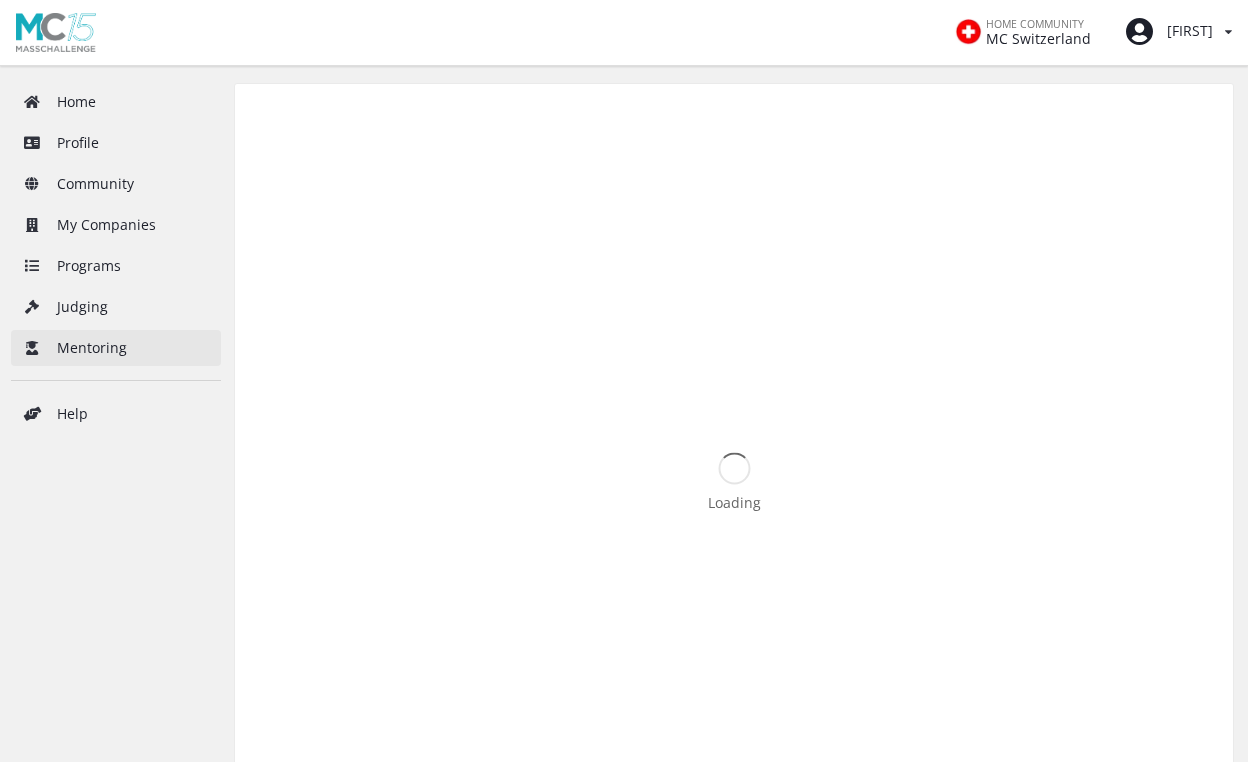 click on "Mentoring" at bounding box center [116, 348] 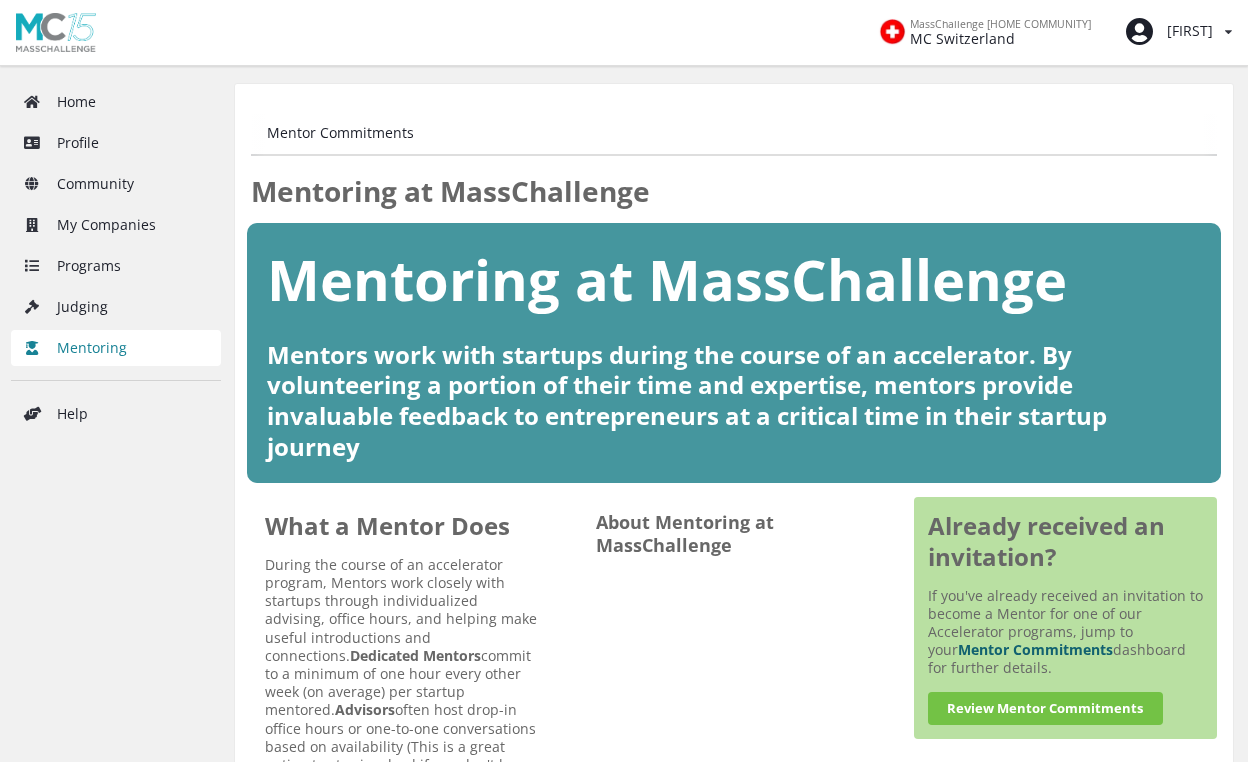 scroll, scrollTop: 0, scrollLeft: 0, axis: both 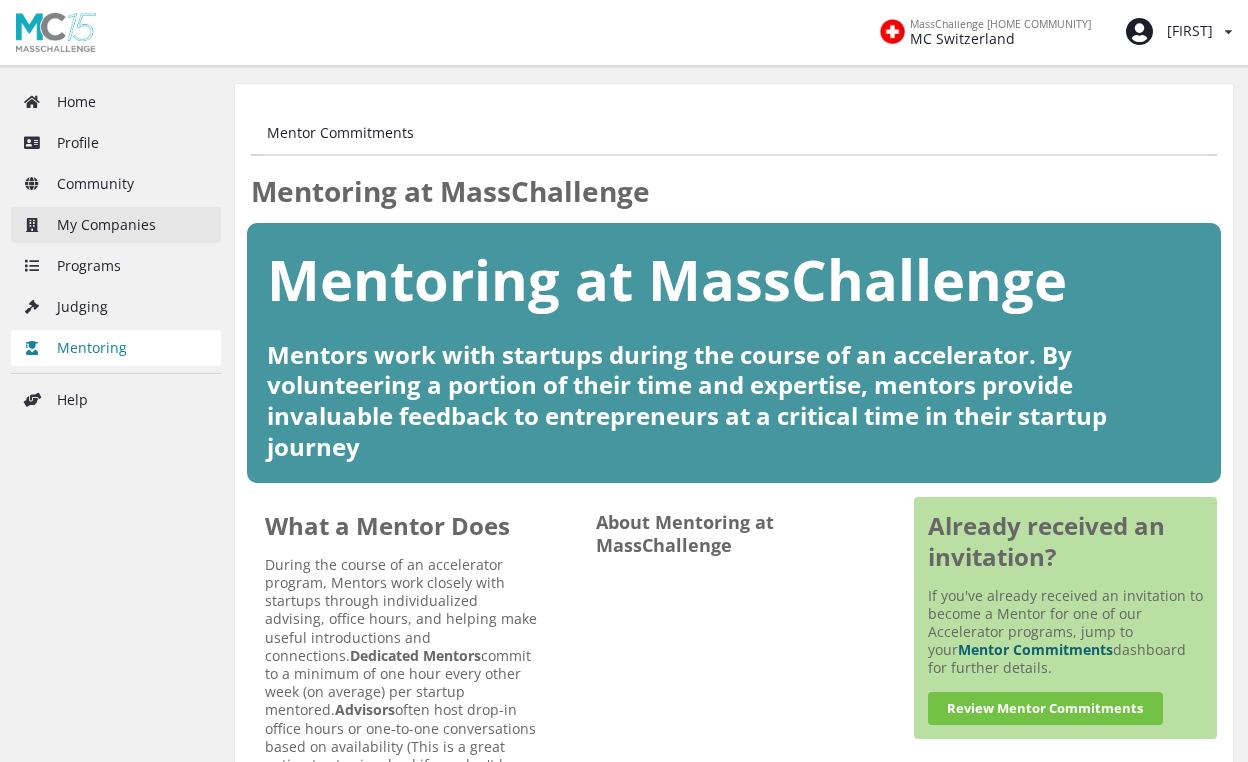 click on "My Companies" at bounding box center (116, 225) 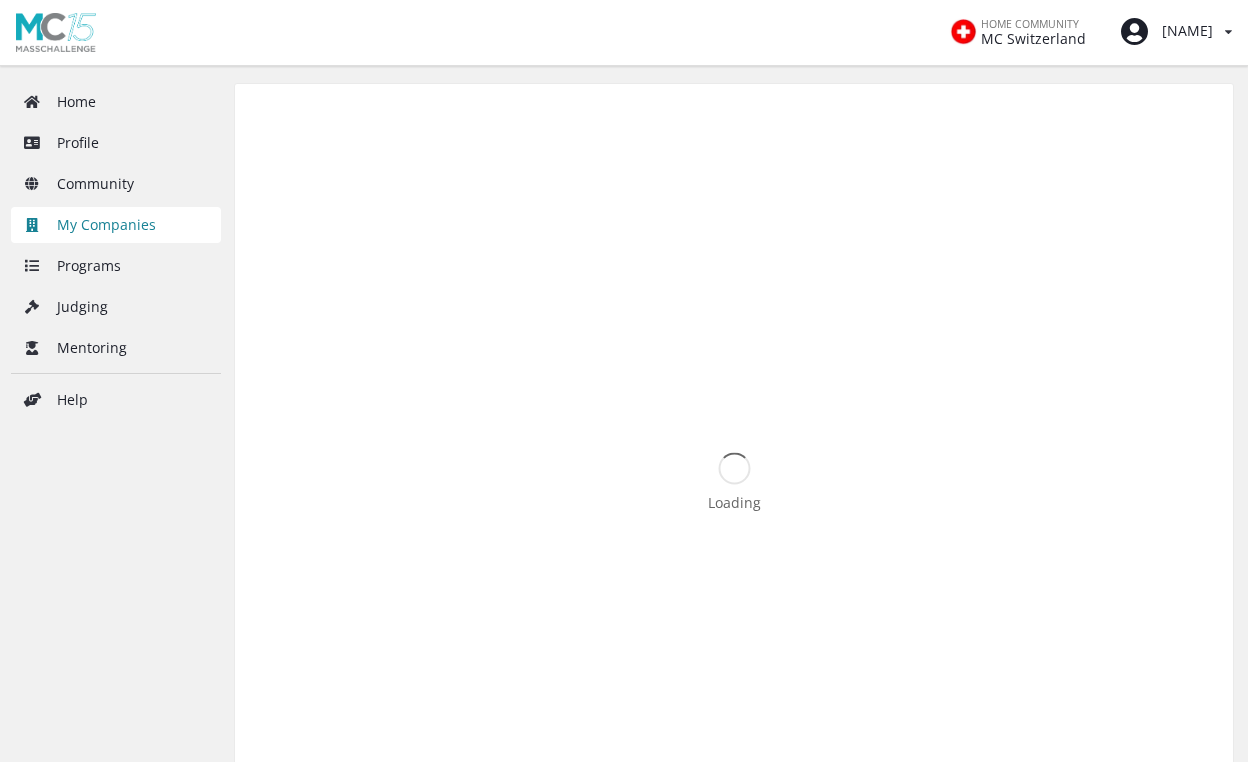 scroll, scrollTop: 0, scrollLeft: 0, axis: both 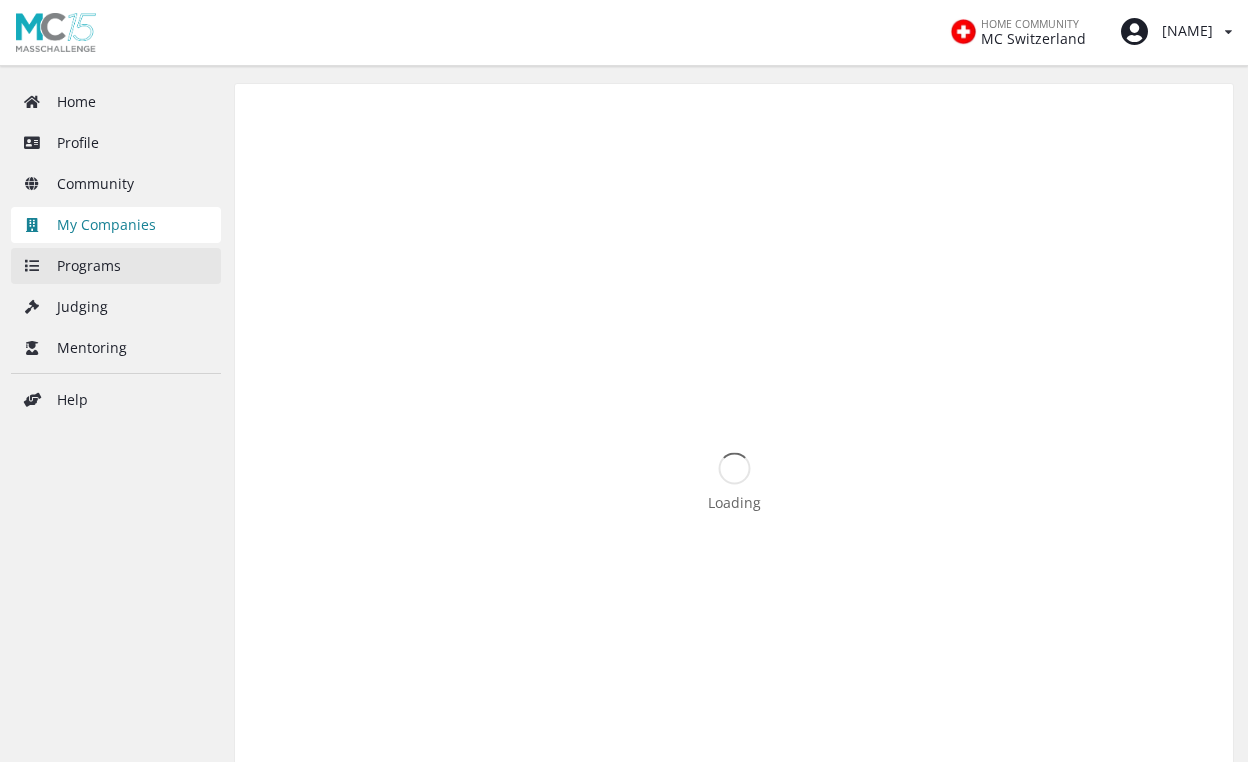 click on "Programs" at bounding box center (116, 266) 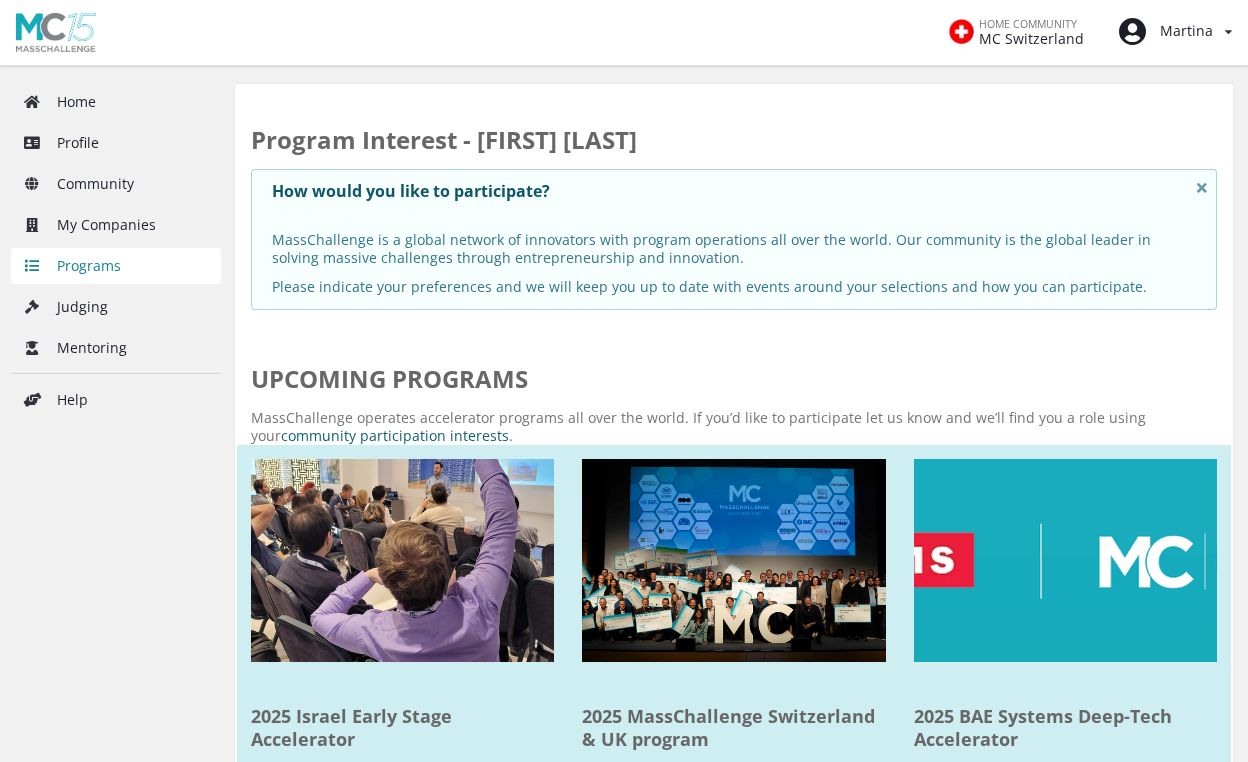 scroll, scrollTop: 0, scrollLeft: 0, axis: both 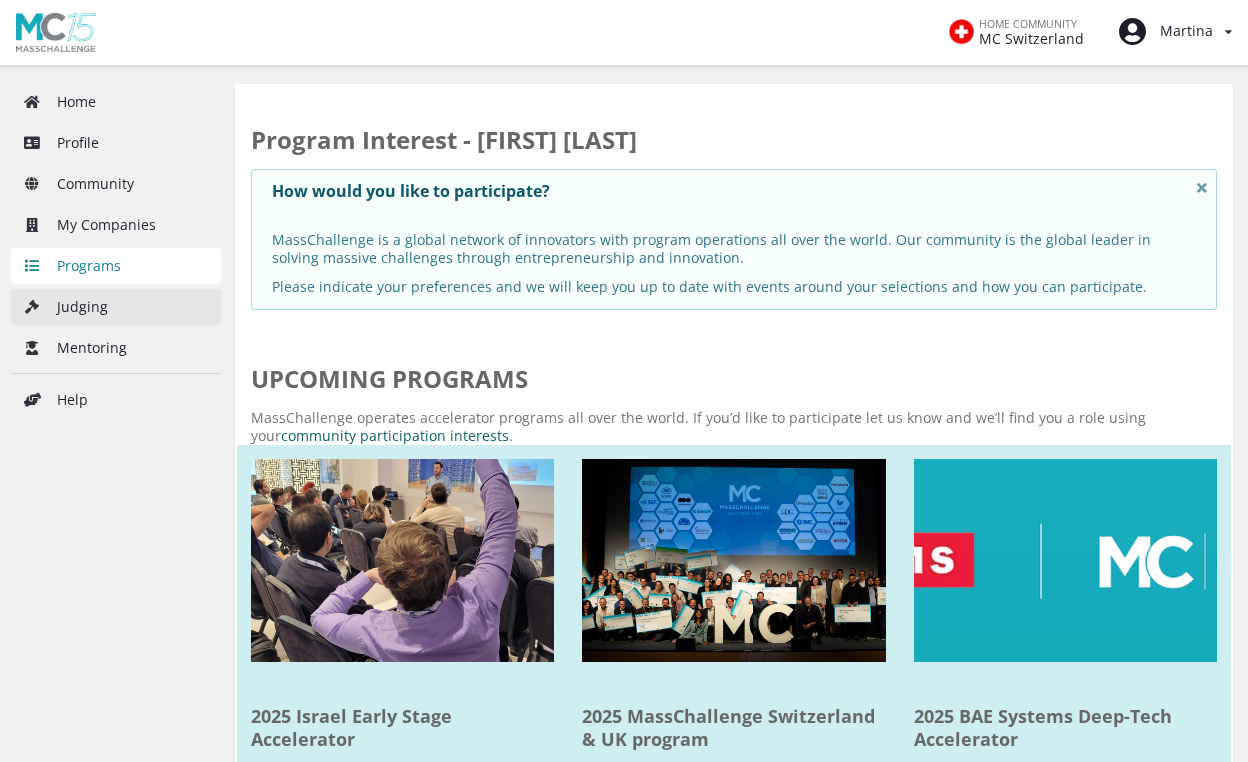 click on "Judging" at bounding box center [116, 307] 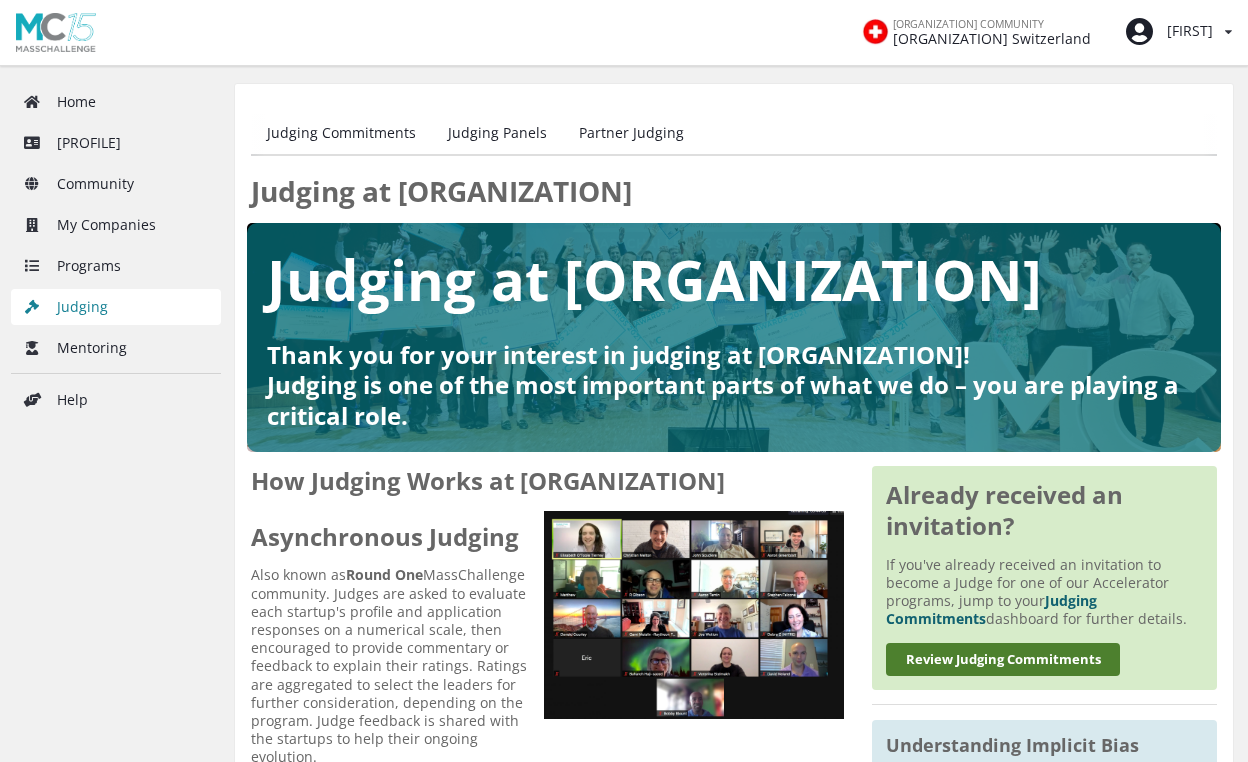 scroll, scrollTop: 0, scrollLeft: 0, axis: both 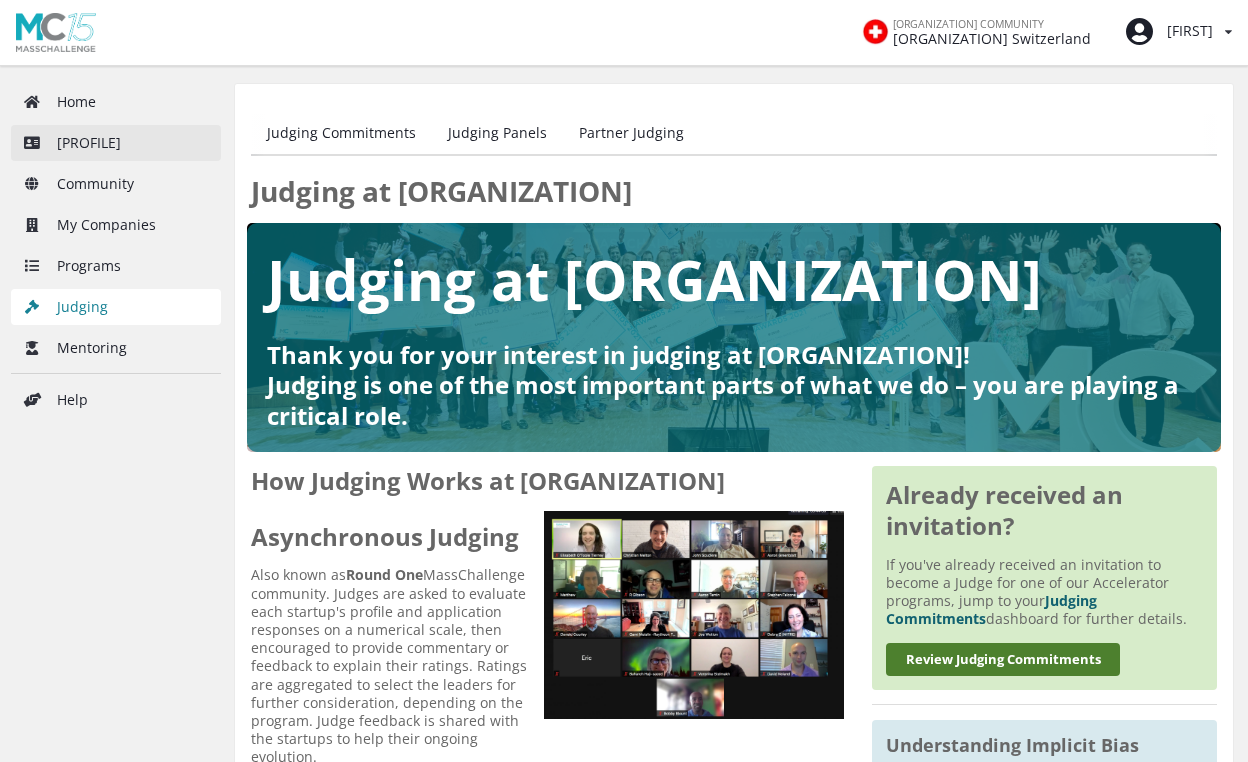 click on "Profile" at bounding box center (116, 143) 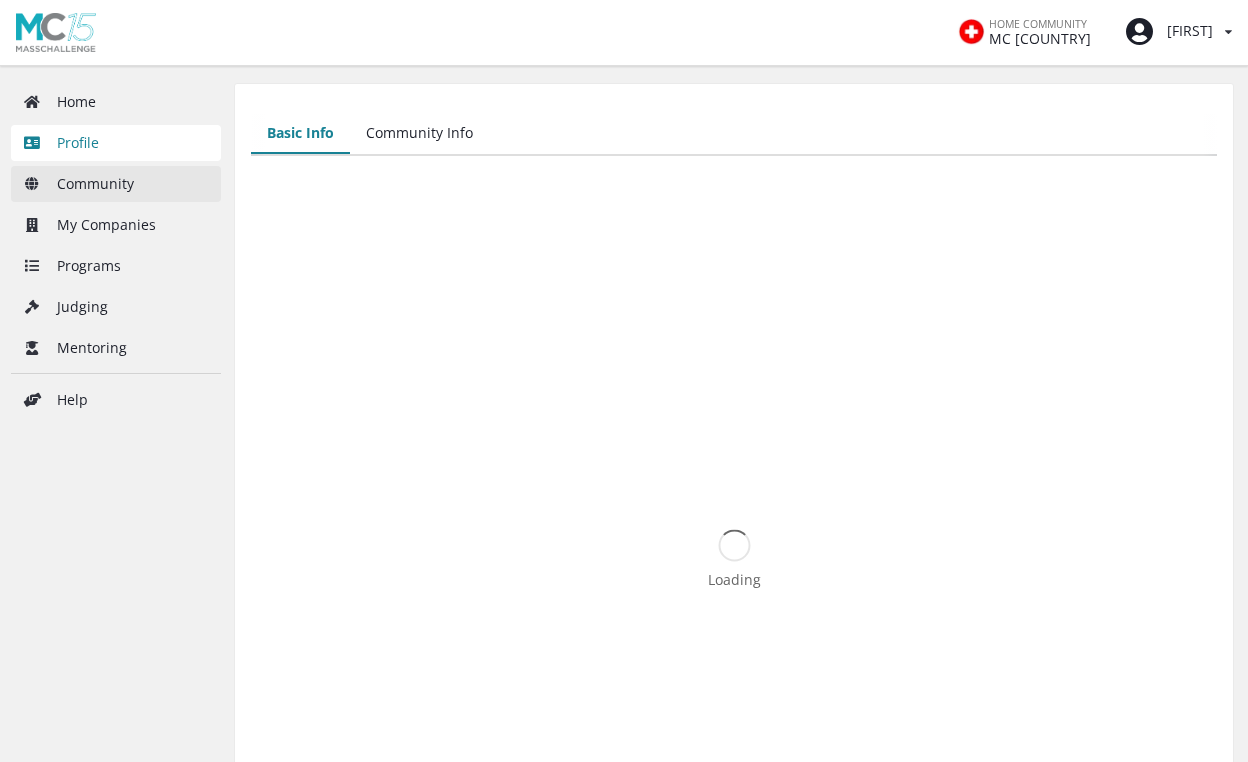 scroll, scrollTop: 0, scrollLeft: 0, axis: both 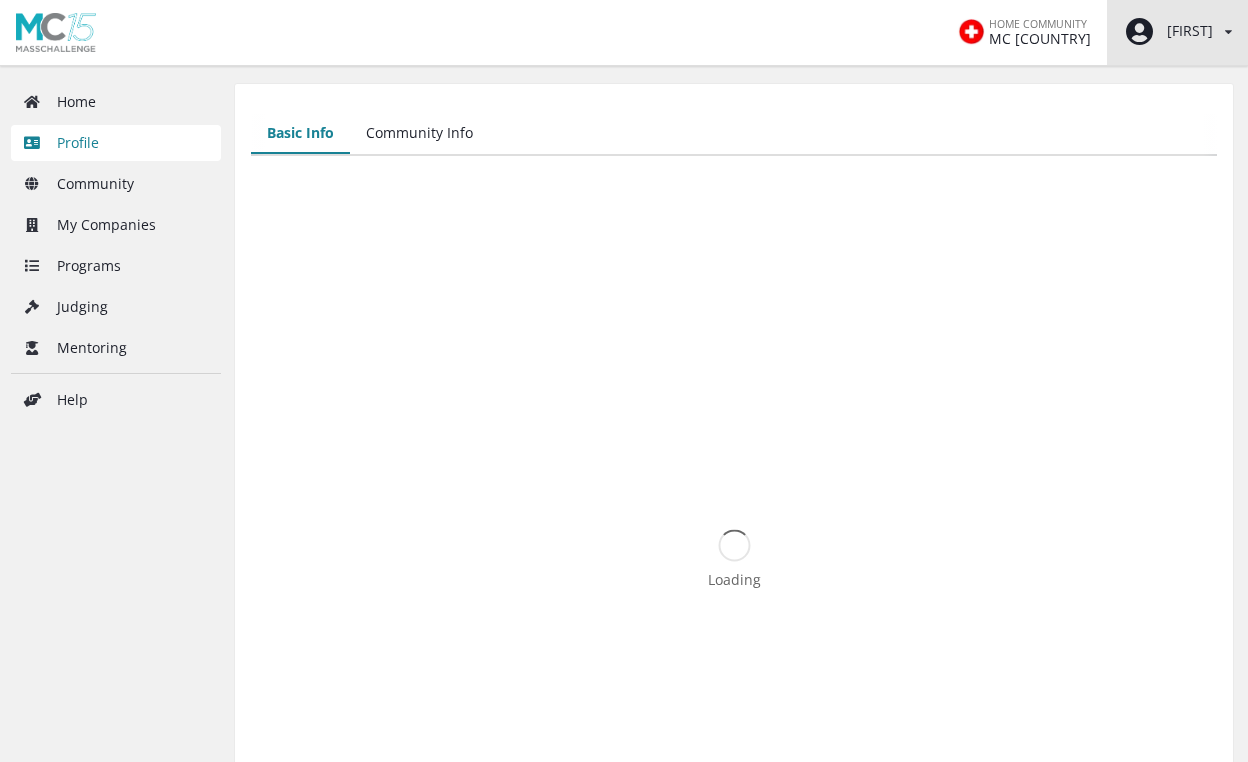 click on "Martina
View/edit profile
Change password
Log out" at bounding box center (1177, 32) 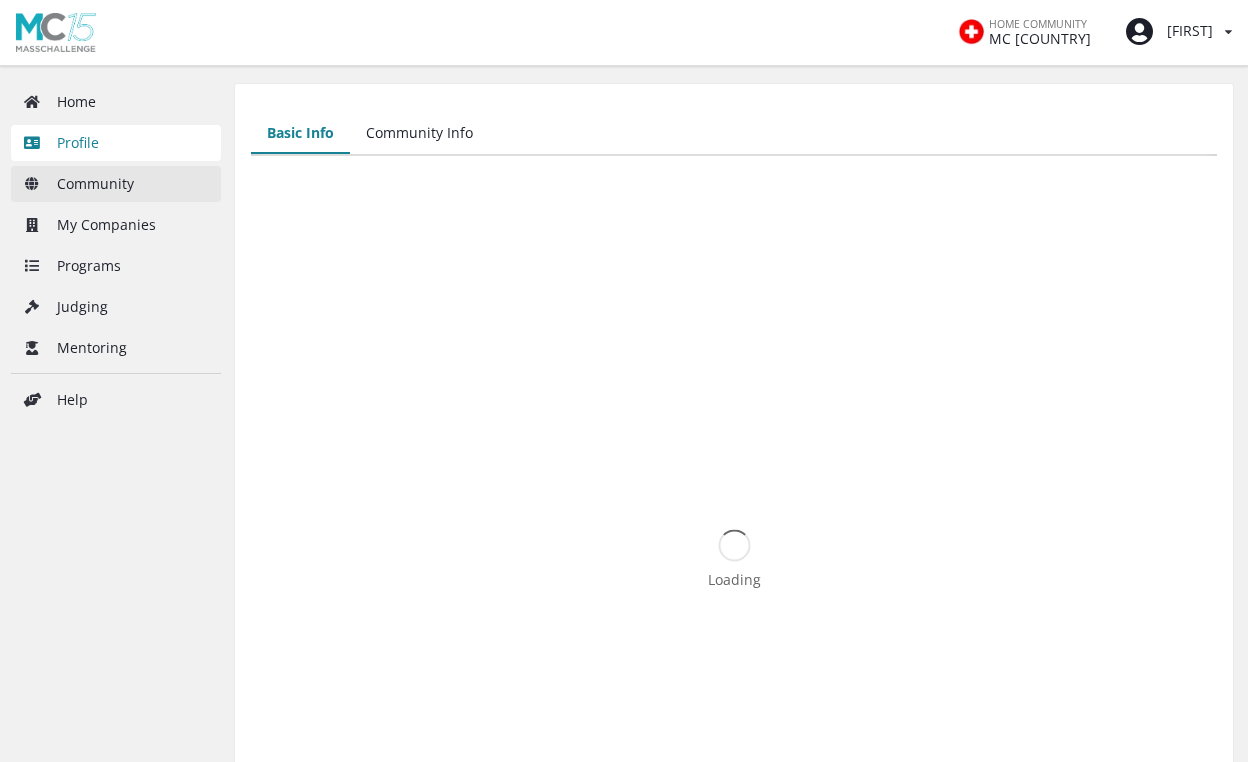 click on "Community" at bounding box center [116, 184] 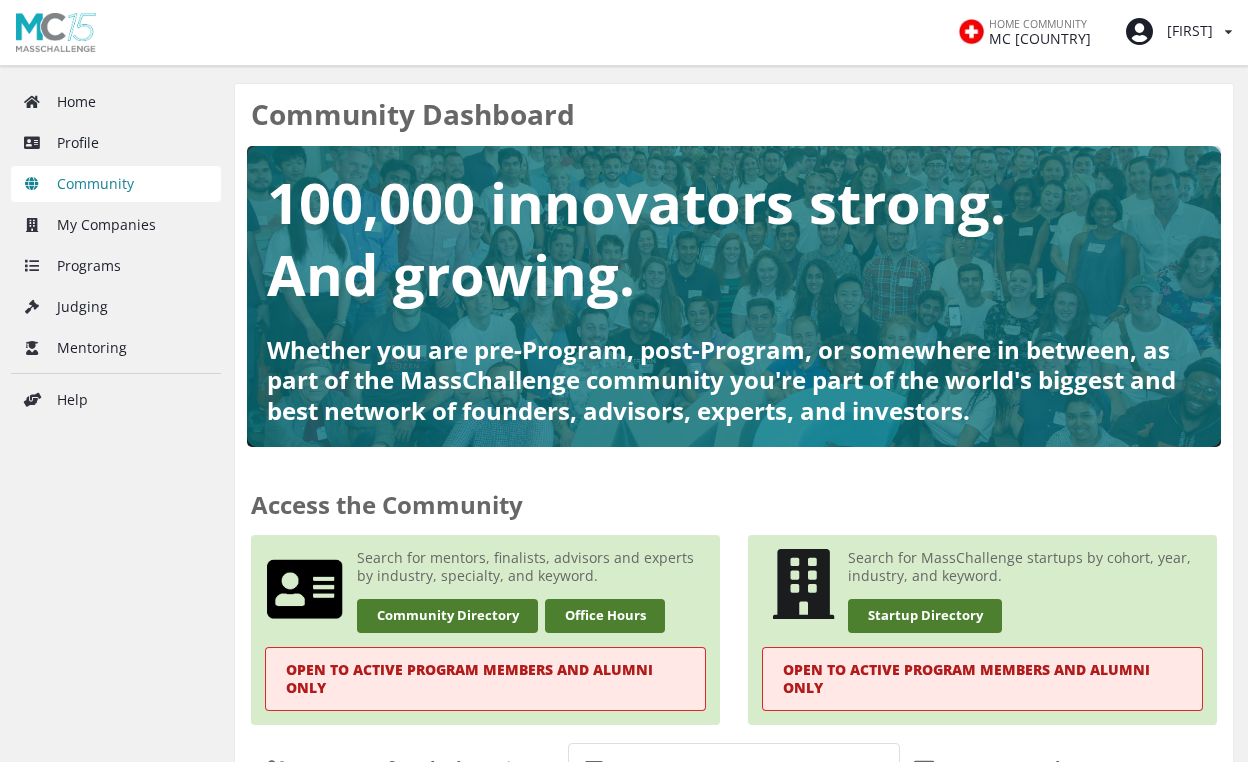 scroll, scrollTop: 0, scrollLeft: 0, axis: both 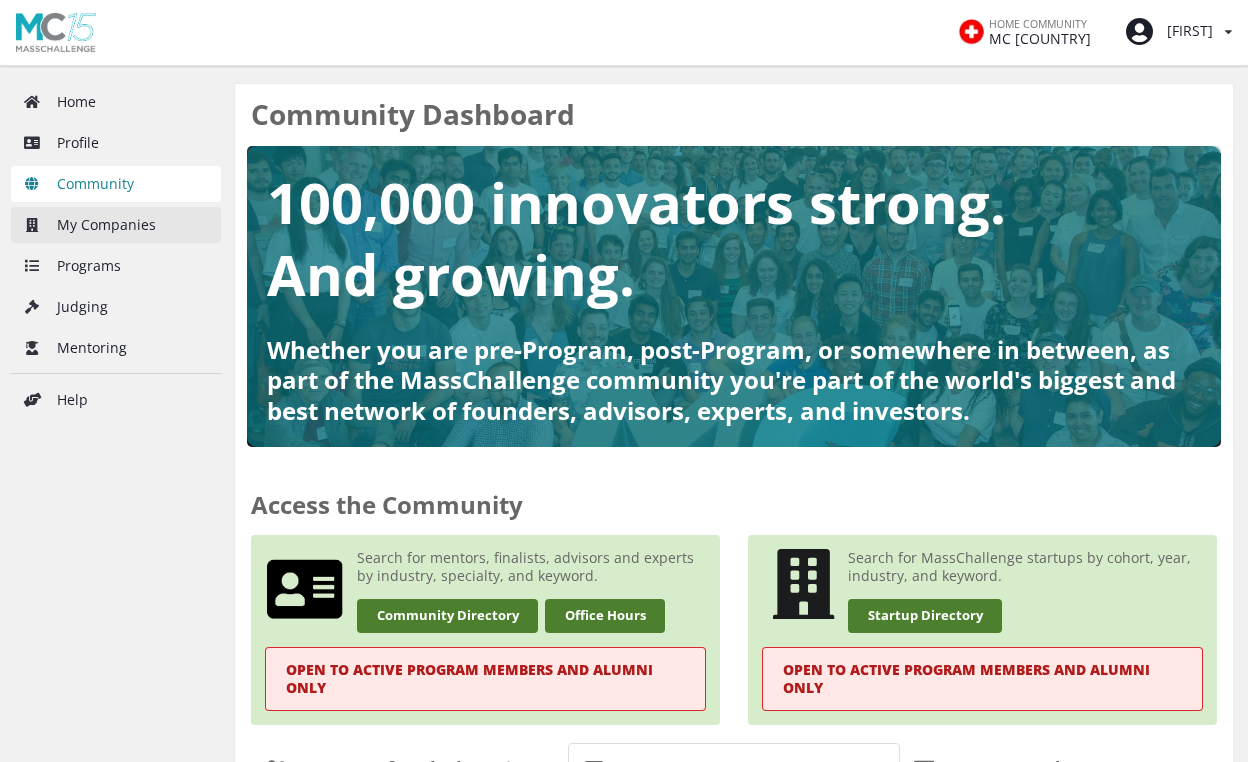 click on "My Companies" at bounding box center [116, 225] 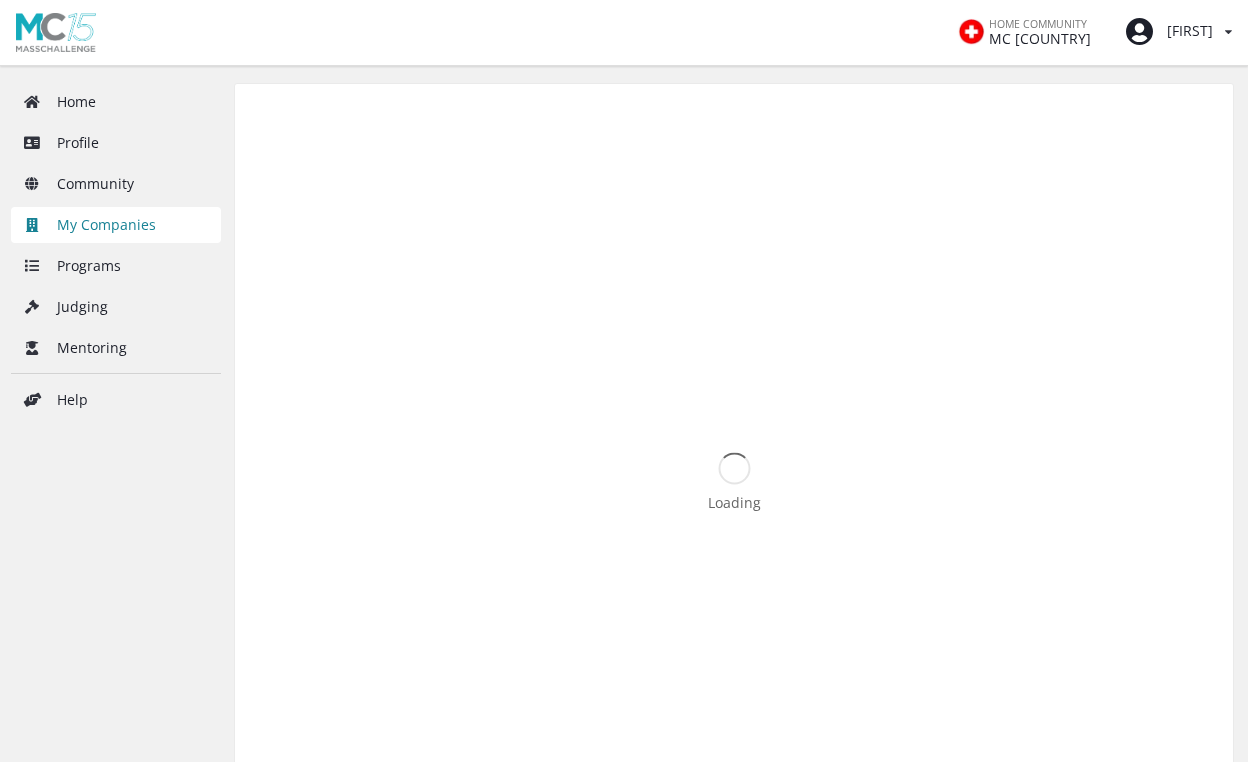 scroll, scrollTop: 0, scrollLeft: 0, axis: both 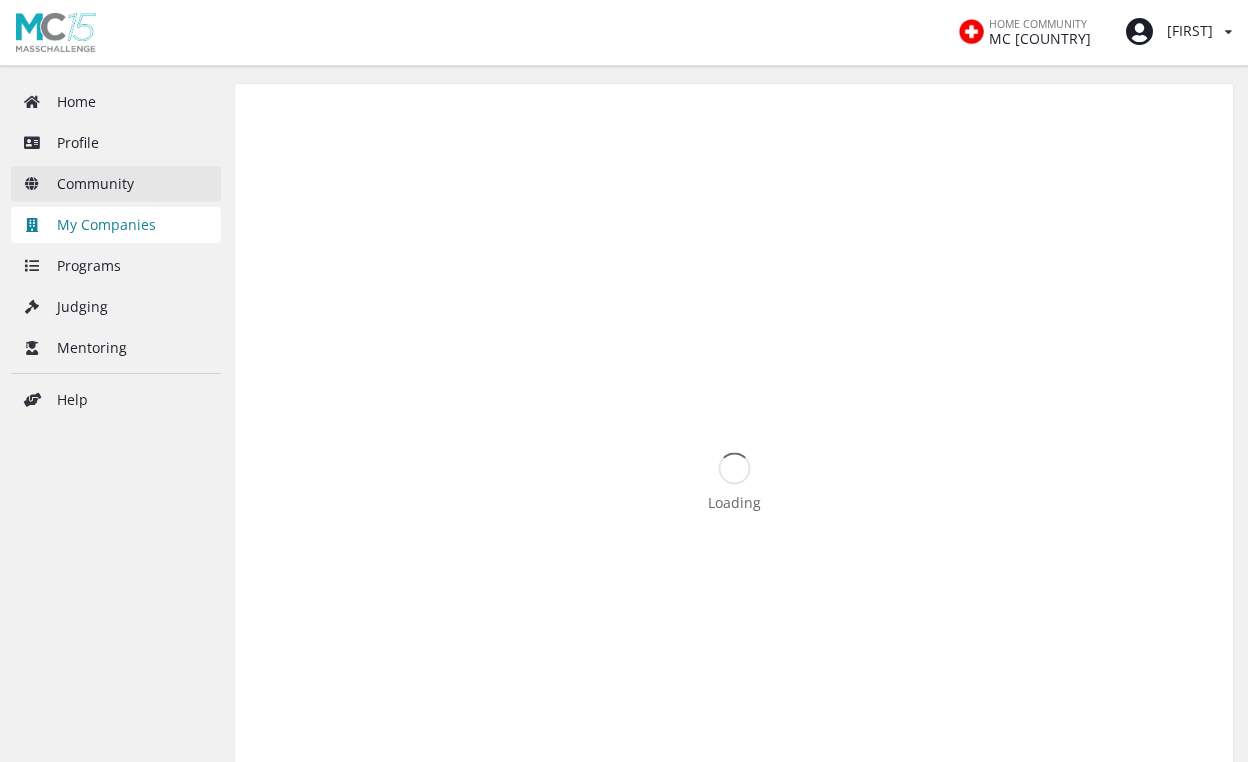 click on "Community" at bounding box center [116, 184] 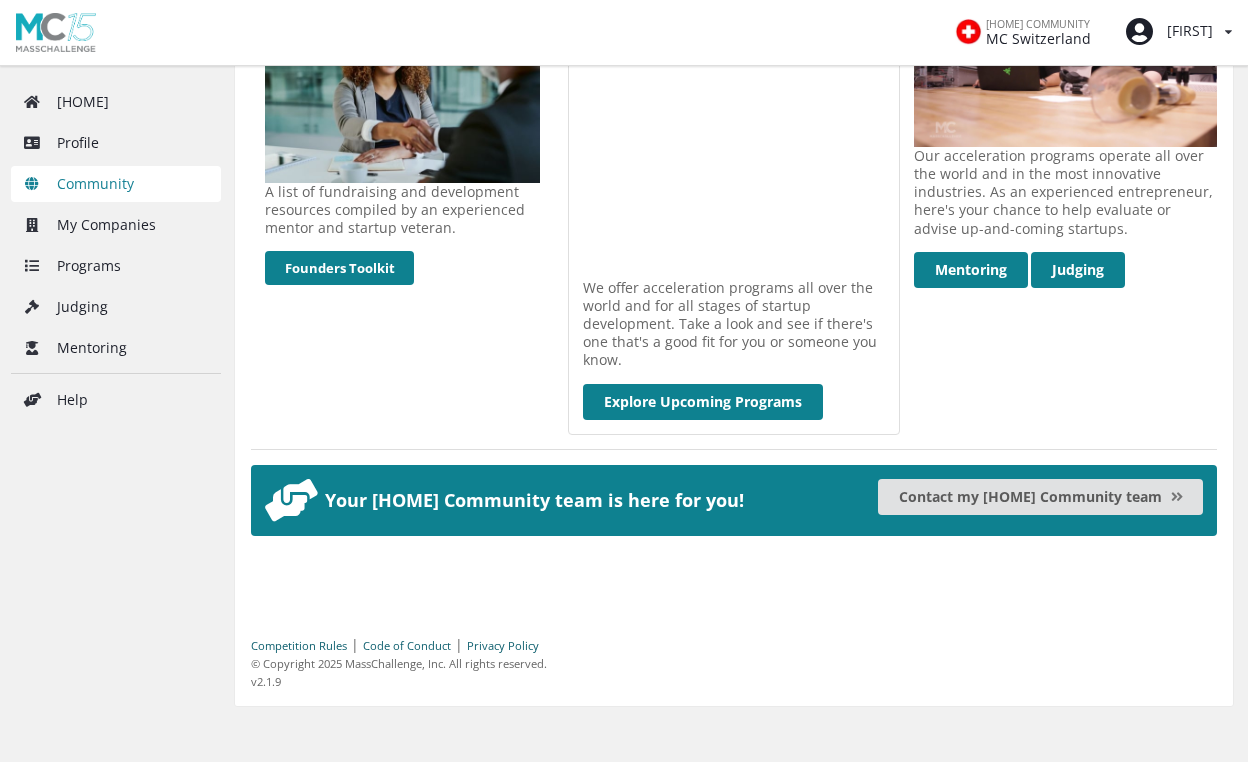 scroll, scrollTop: 819, scrollLeft: 0, axis: vertical 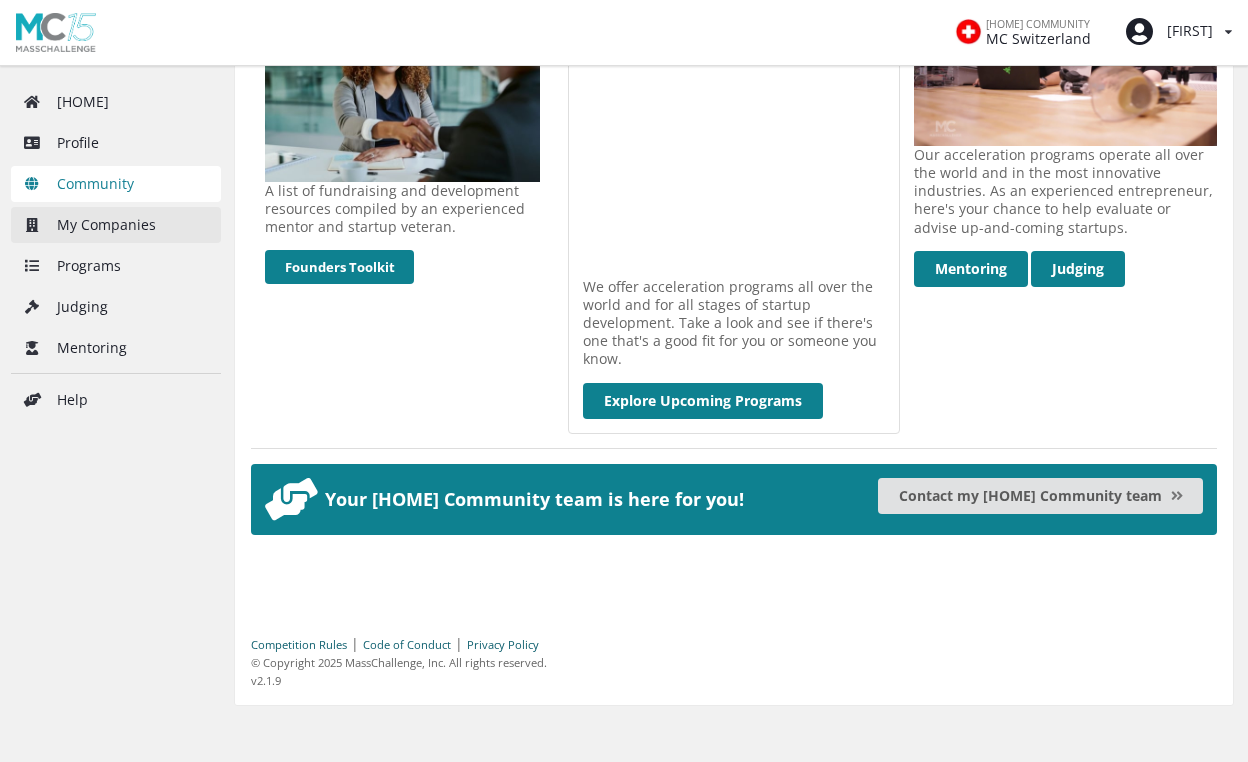 click on "My Companies" at bounding box center [116, 225] 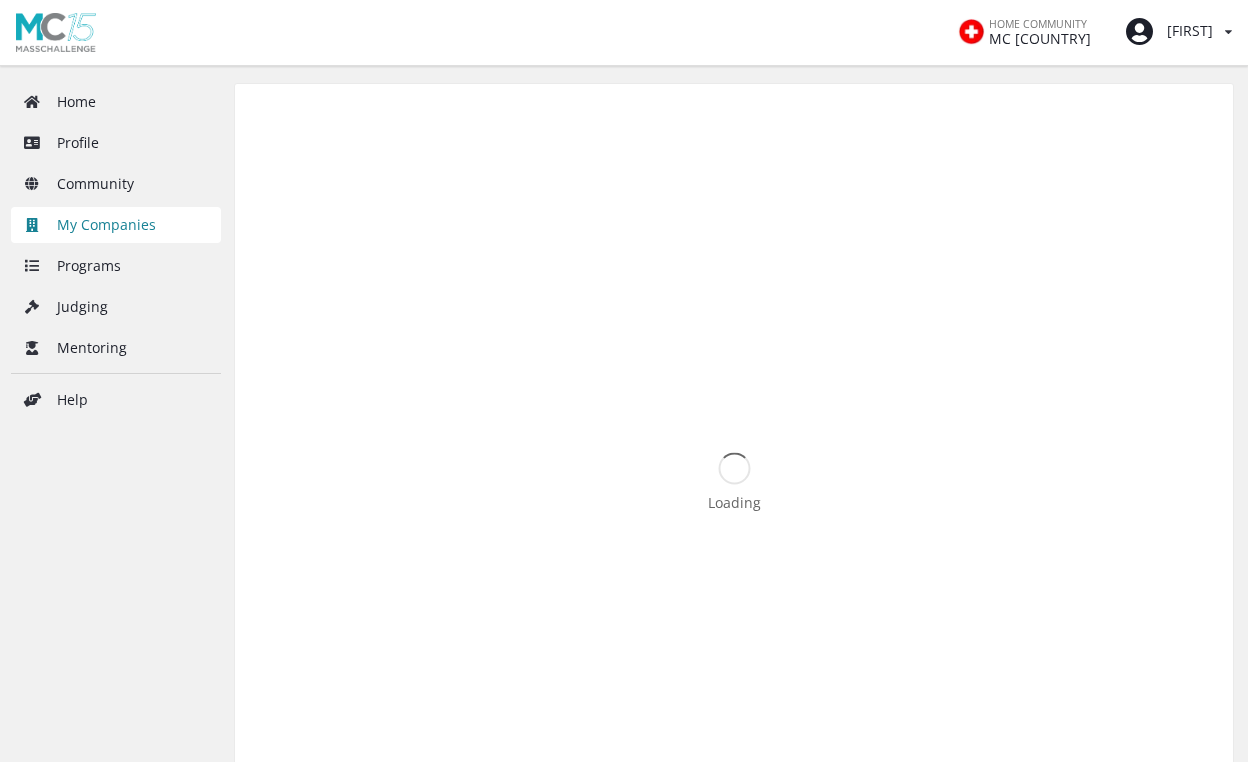 scroll, scrollTop: 0, scrollLeft: 0, axis: both 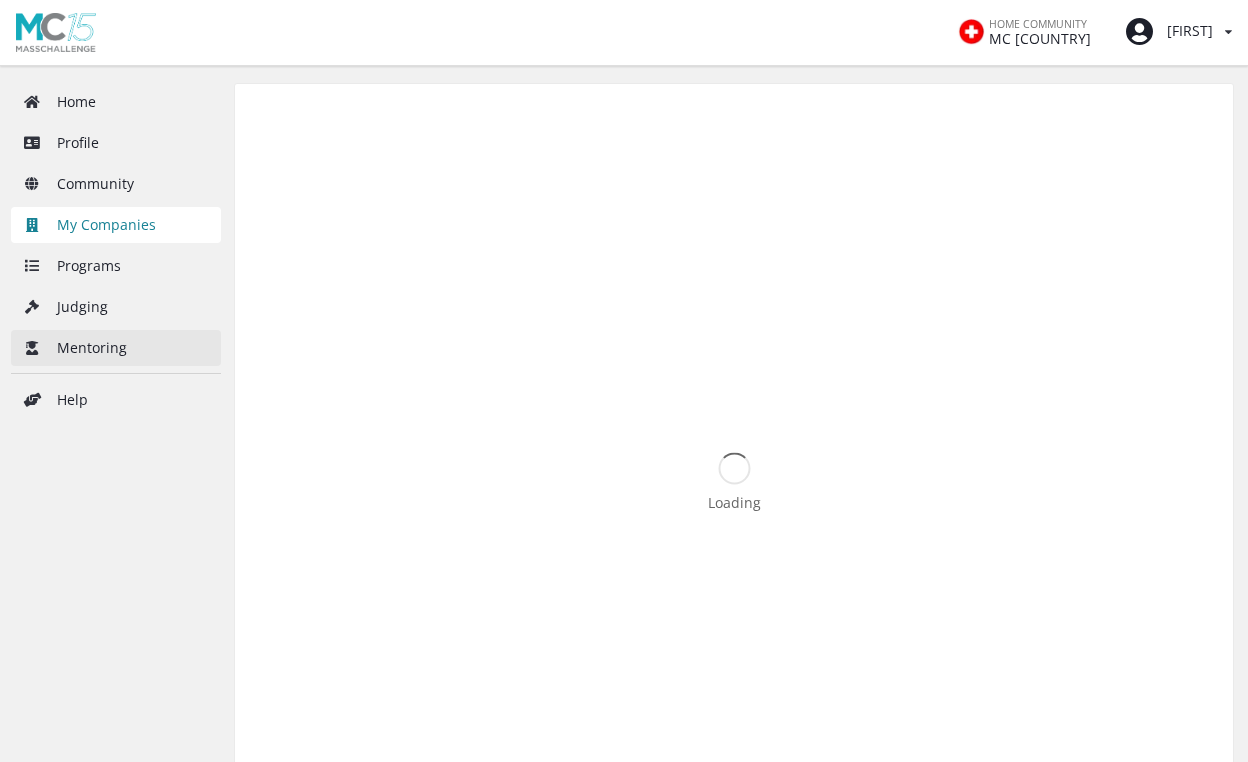 click on "Mentoring" at bounding box center [116, 348] 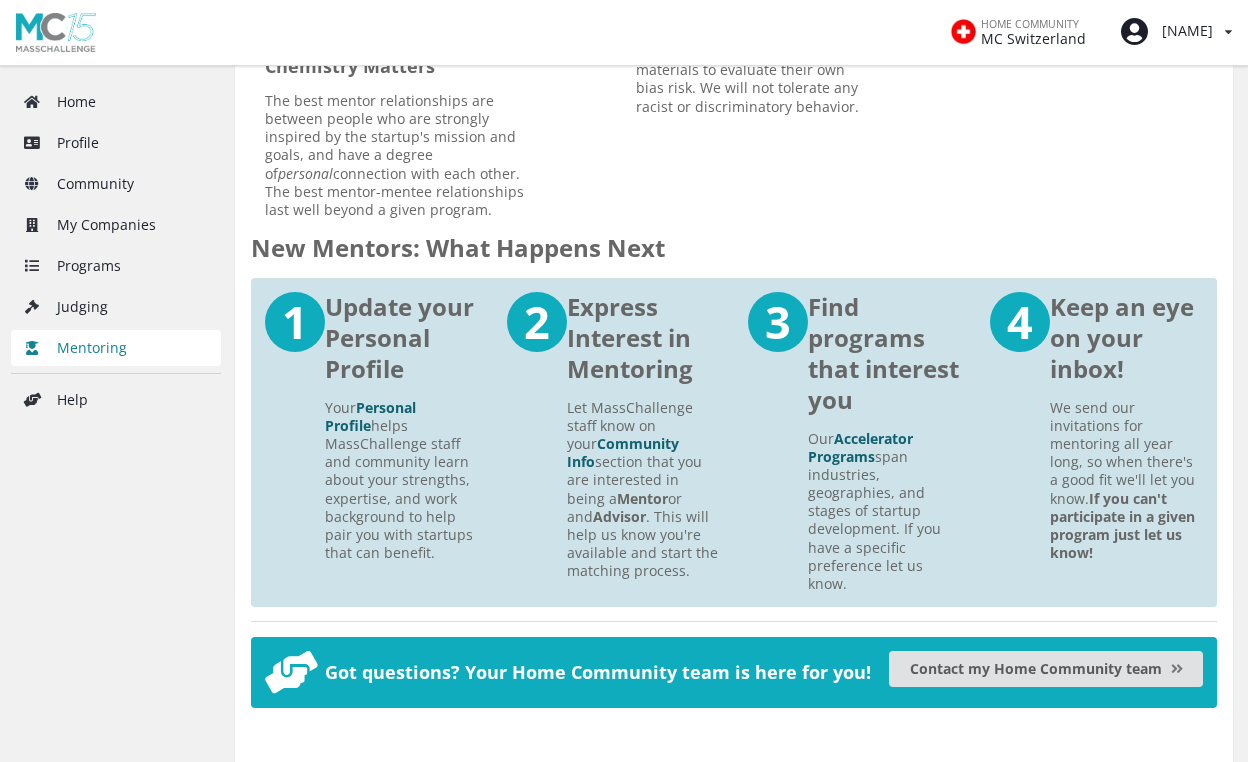 scroll, scrollTop: 1157, scrollLeft: 0, axis: vertical 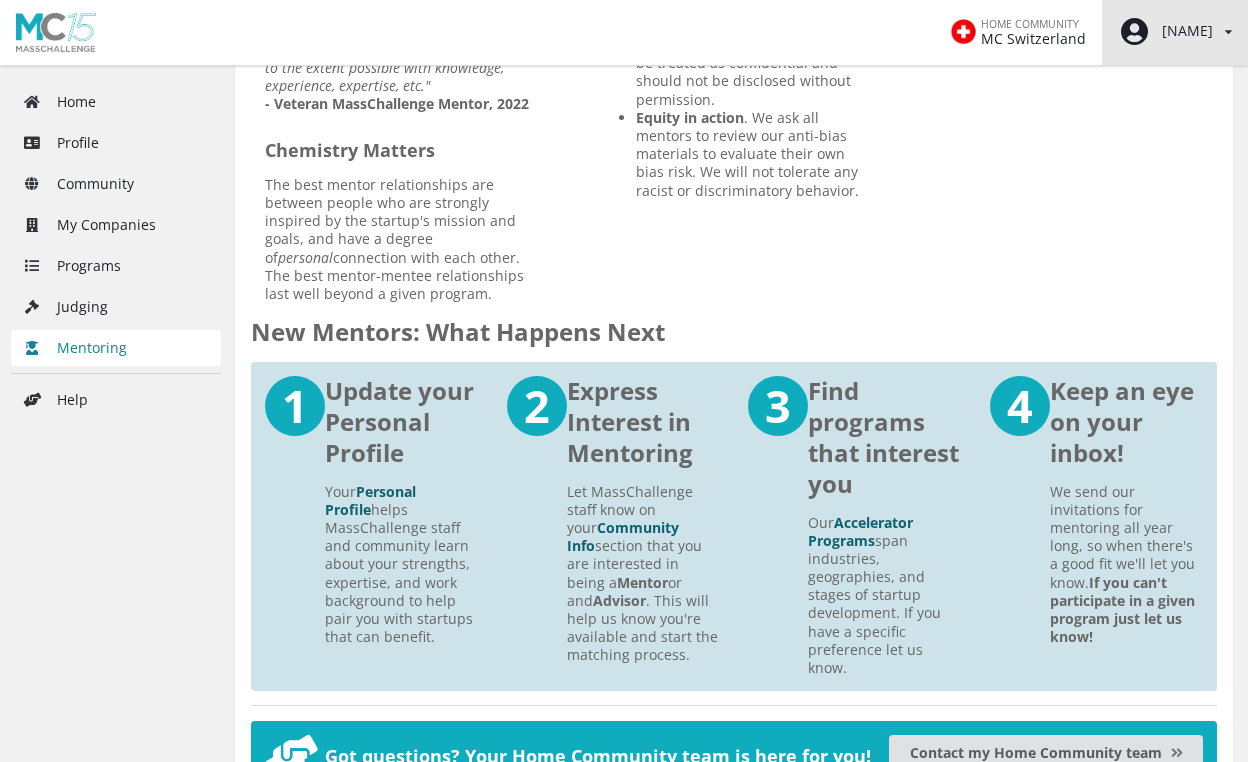 click on "[FIRST]" at bounding box center [1165, 32] 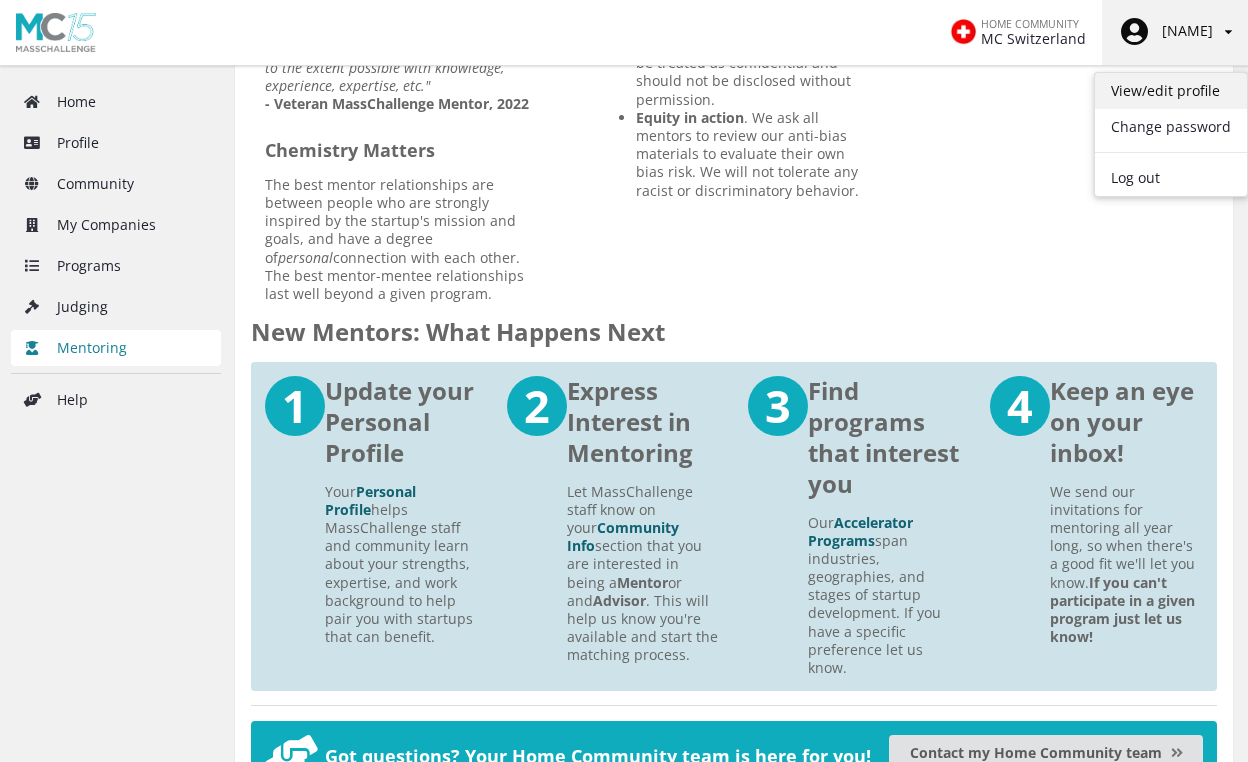 click on "View/edit profile" at bounding box center (1171, 91) 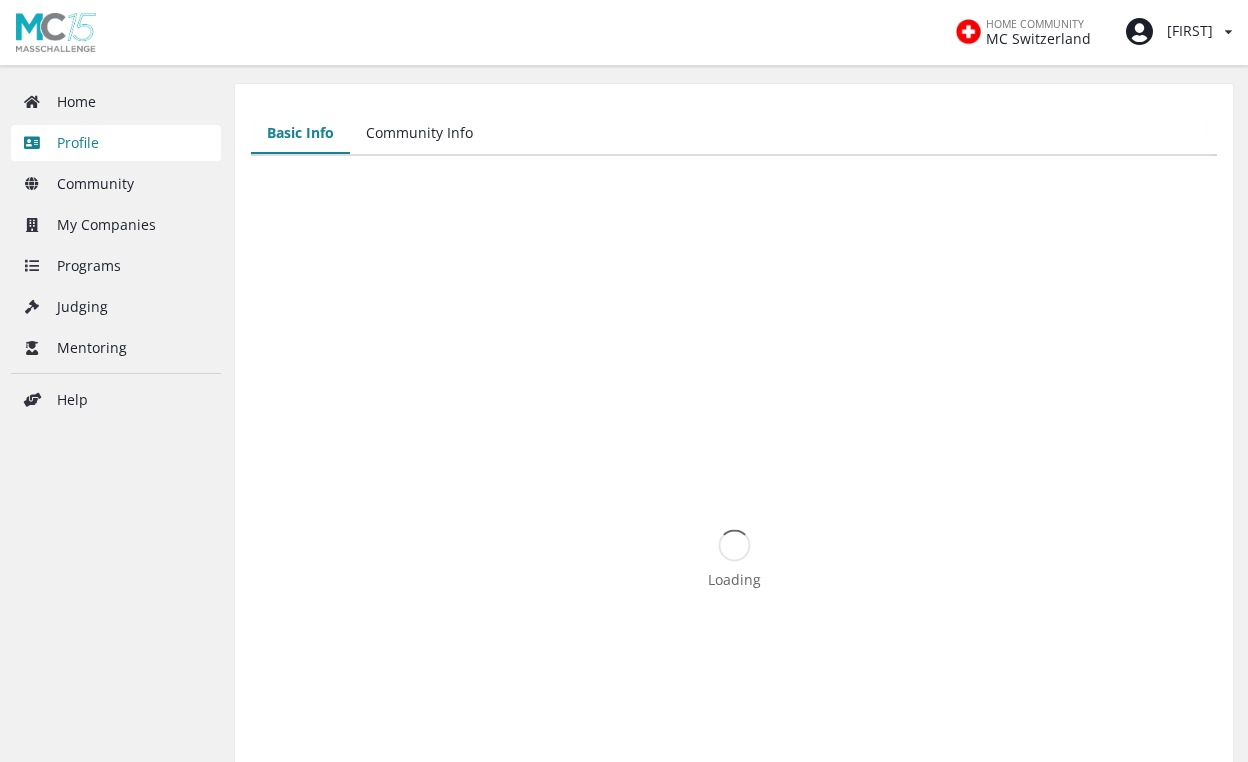 scroll, scrollTop: 0, scrollLeft: 0, axis: both 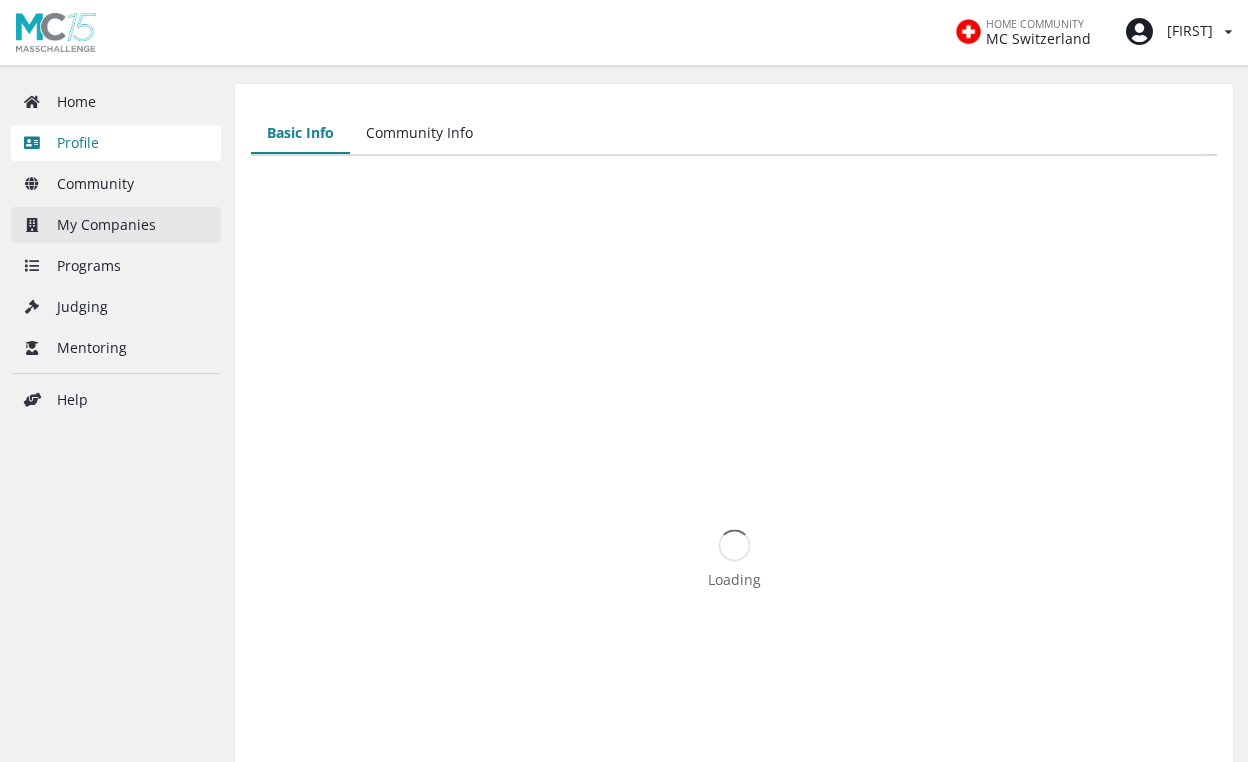 click on "My Companies" at bounding box center (116, 225) 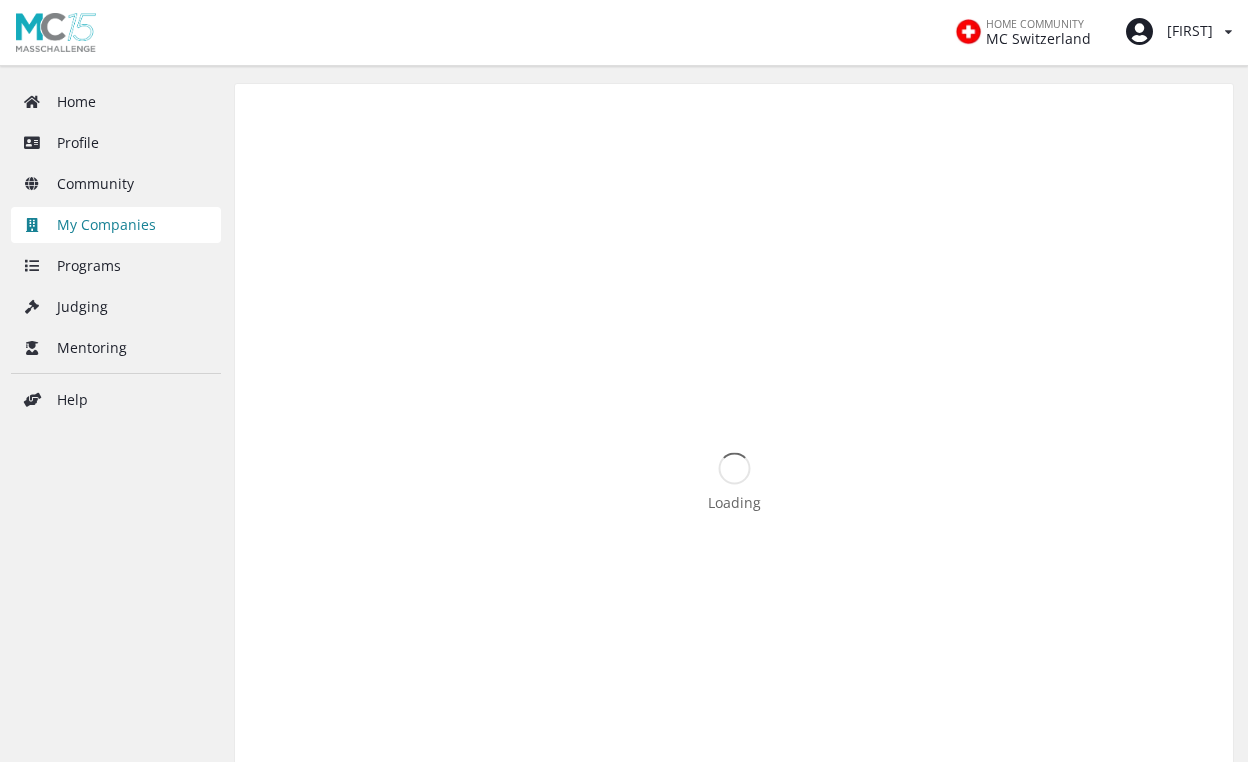 scroll, scrollTop: 0, scrollLeft: 0, axis: both 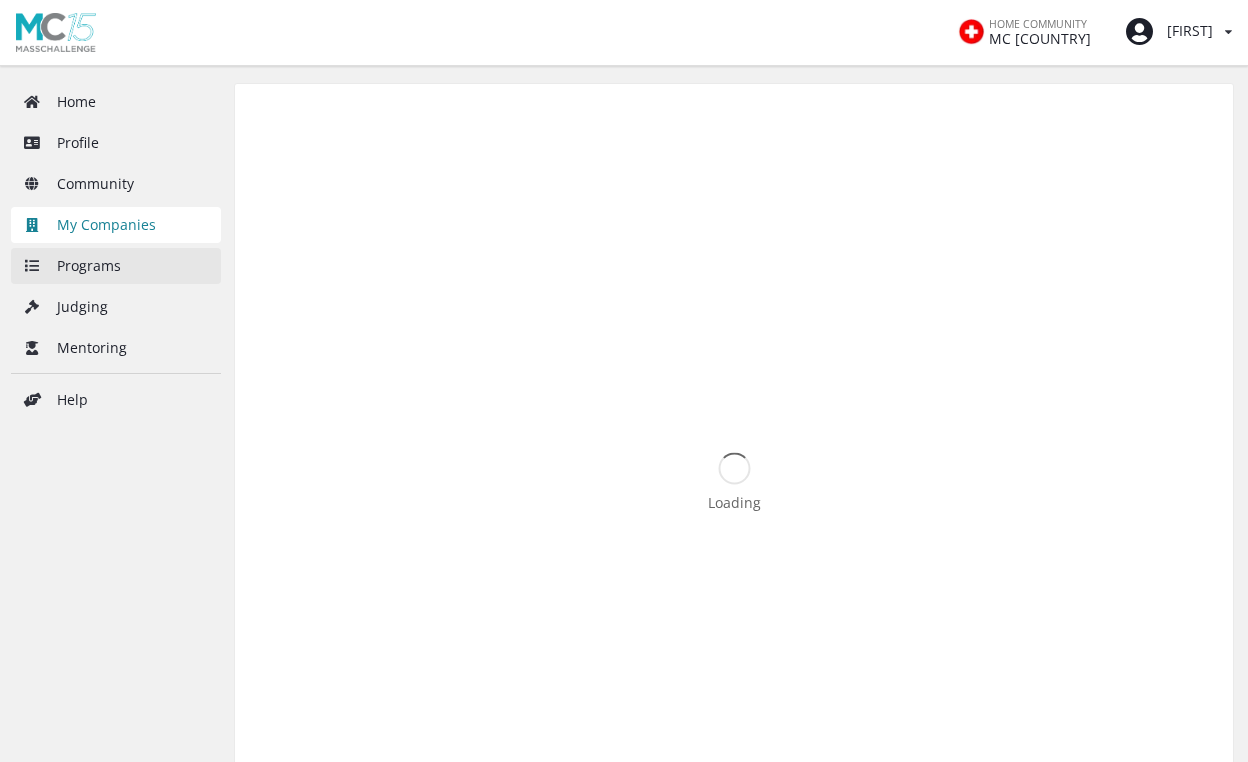 click on "Programs" at bounding box center [116, 266] 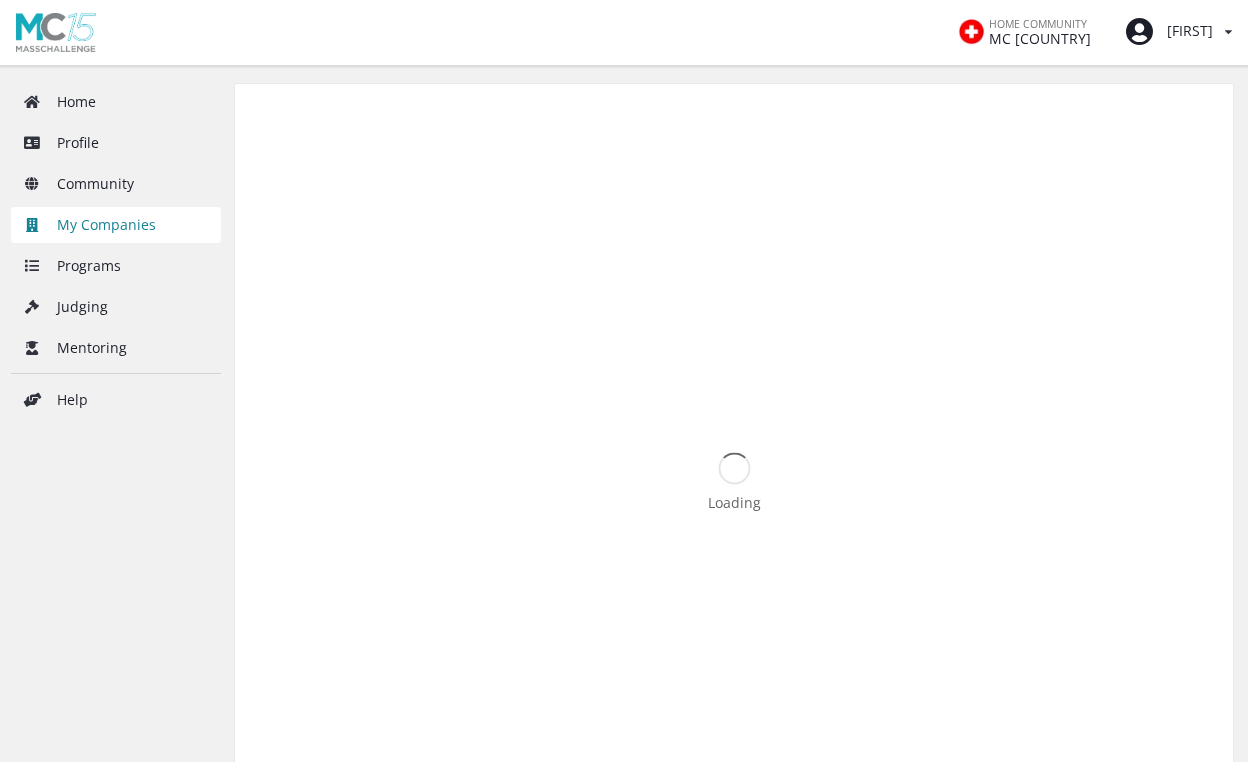 click on "My Companies" at bounding box center [116, 225] 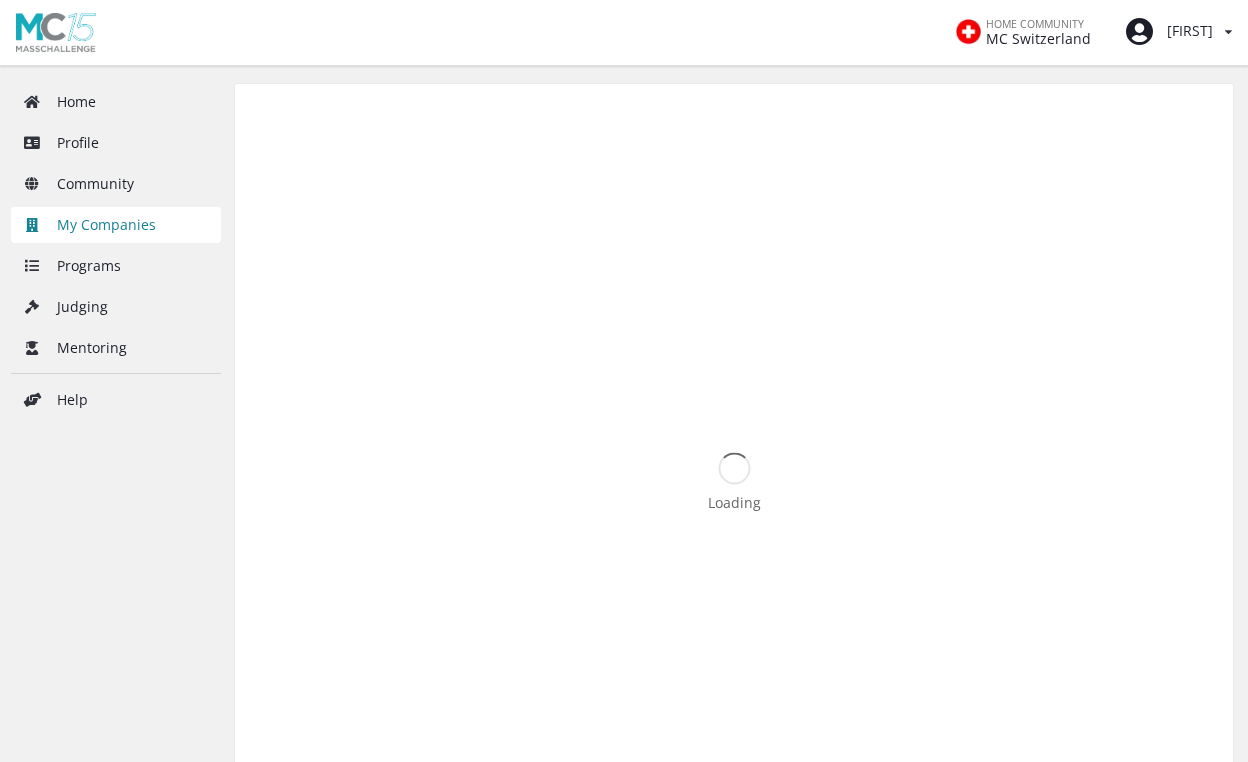 scroll, scrollTop: 0, scrollLeft: 0, axis: both 